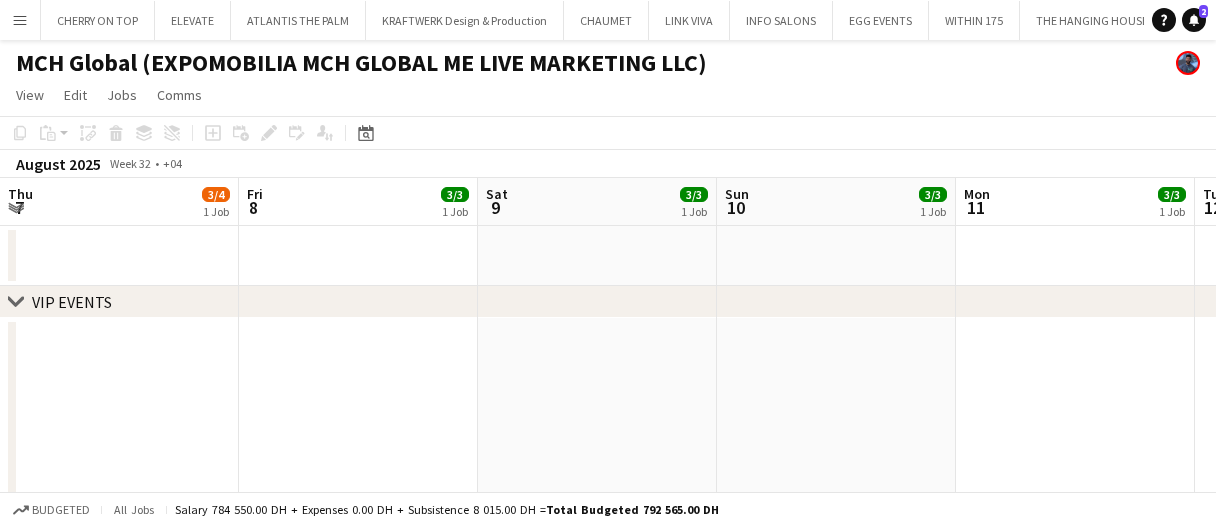 scroll, scrollTop: 0, scrollLeft: 0, axis: both 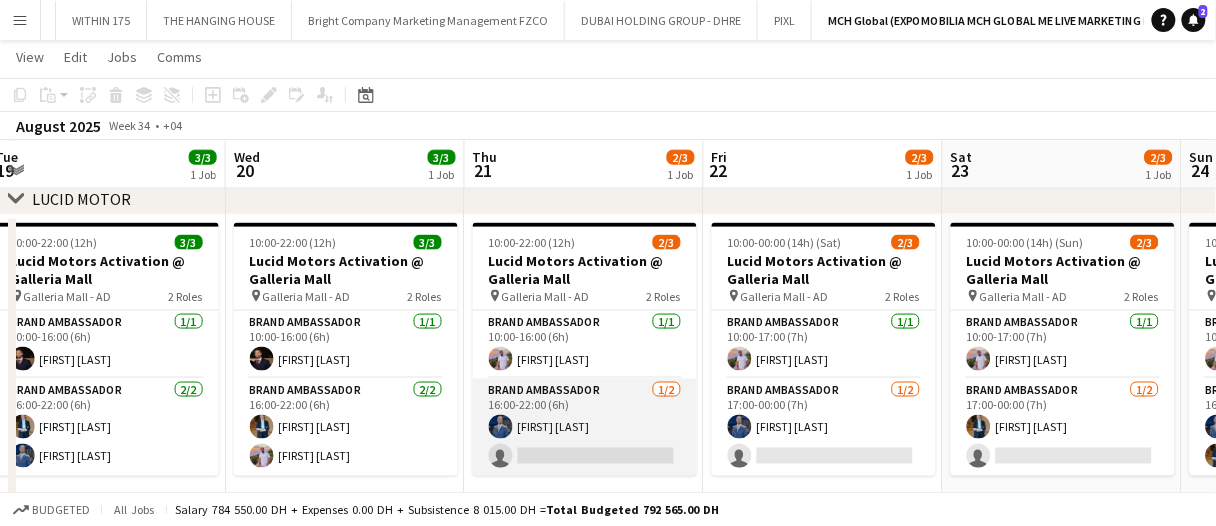 click on "Brand Ambassador    1/2   16:00-22:00 (6h)
[FIRST] [LAST]
single-neutral-actions" at bounding box center (585, 427) 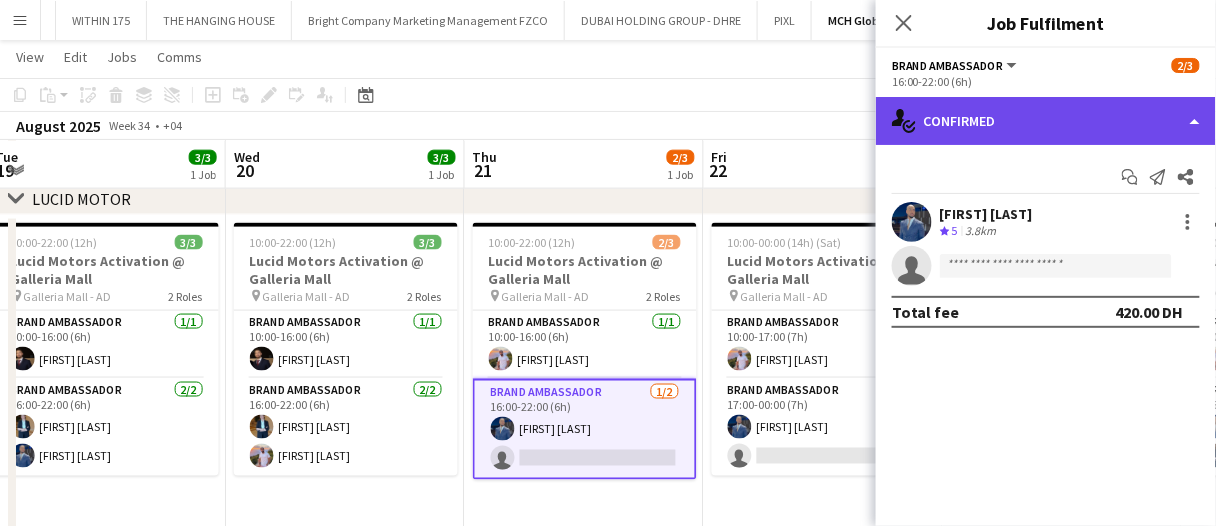 click on "single-neutral-actions-check-2
Confirmed" 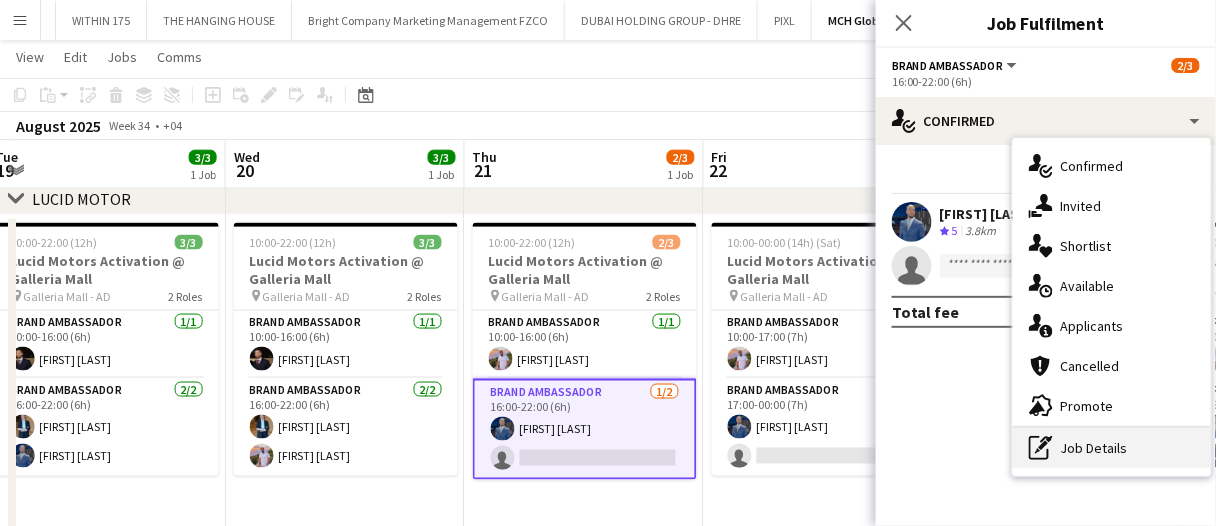 click on "pen-write
Job Details" at bounding box center [1112, 448] 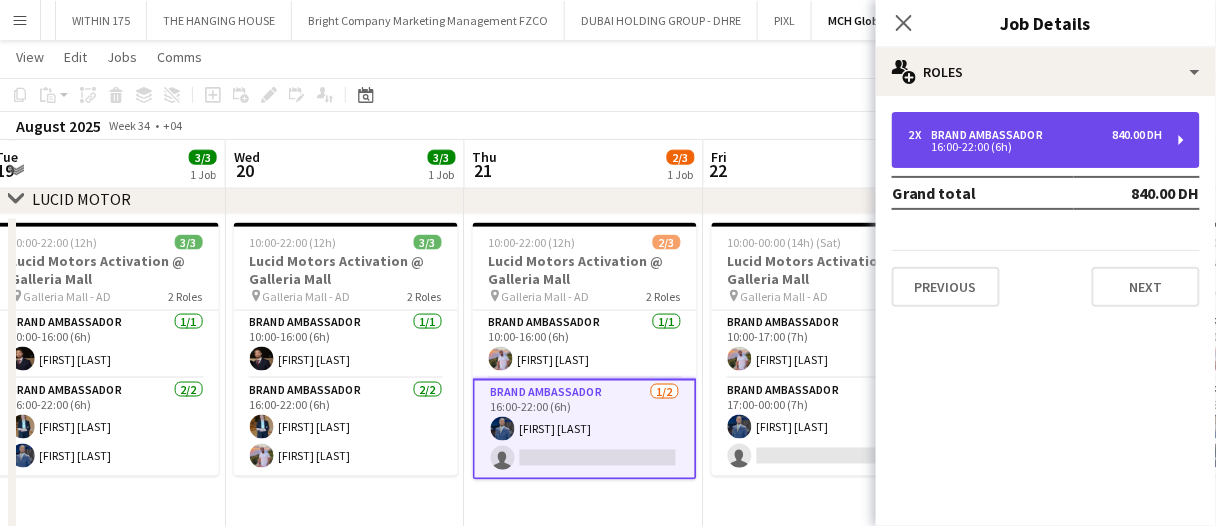 click on "16:00-22:00 (6h)" at bounding box center [1035, 147] 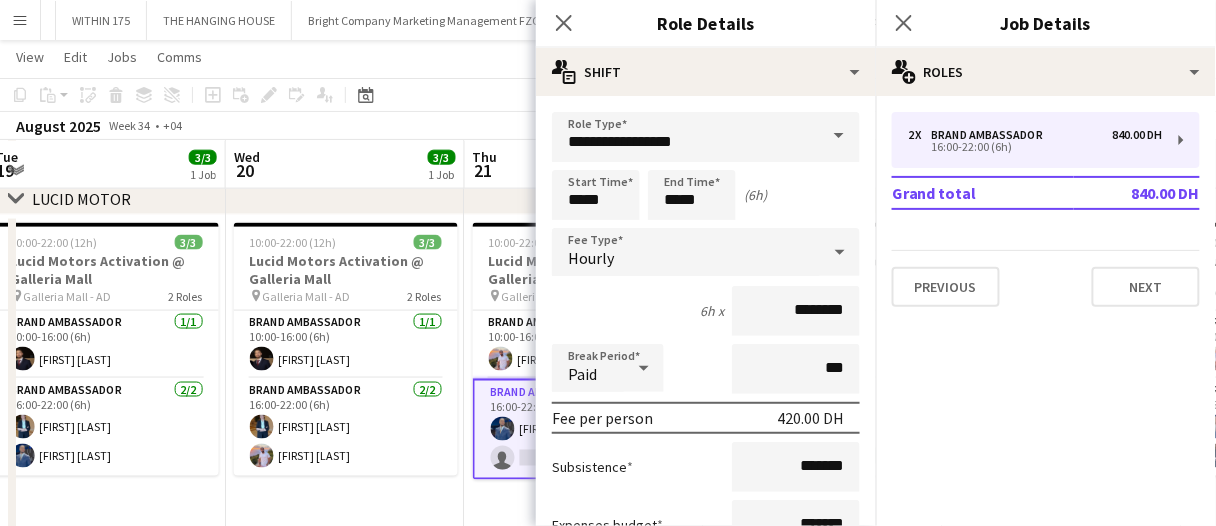 click on "Wed   20   3/3   1 Job" at bounding box center (345, 165) 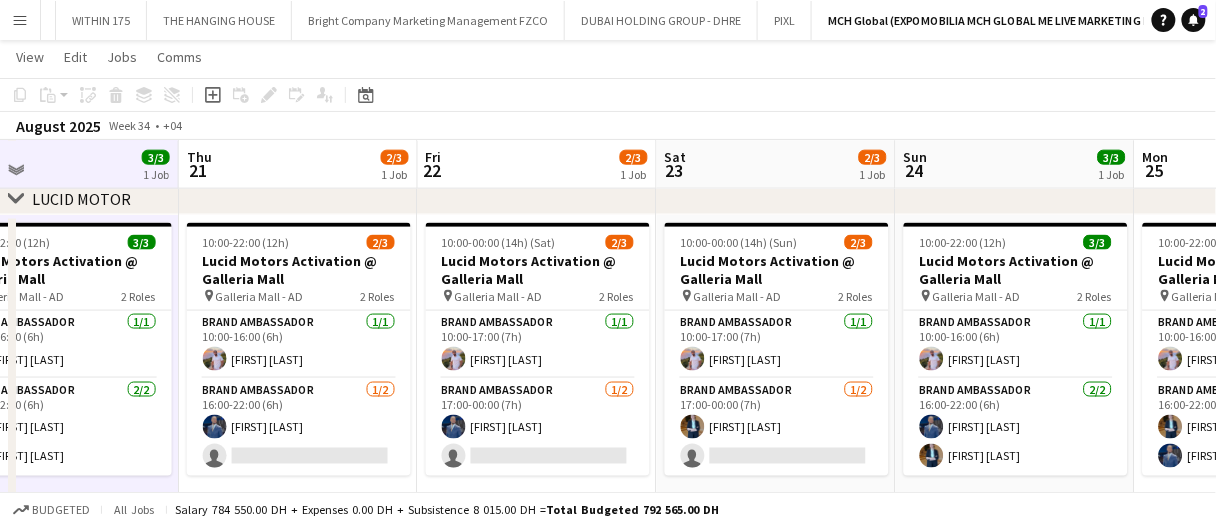 scroll, scrollTop: 0, scrollLeft: 615, axis: horizontal 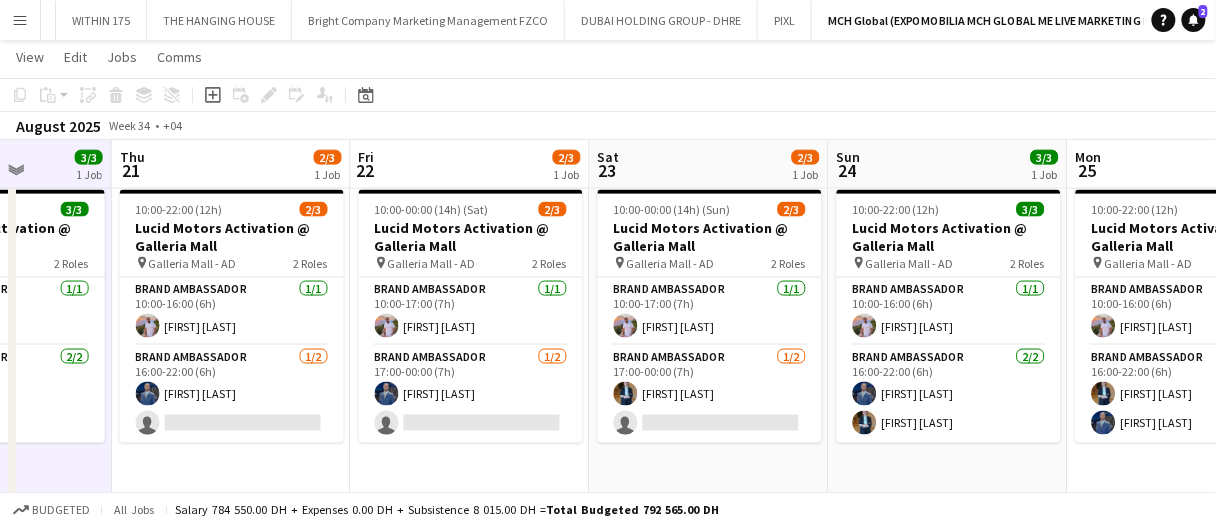 drag, startPoint x: 532, startPoint y: 247, endPoint x: 511, endPoint y: 159, distance: 90.47099 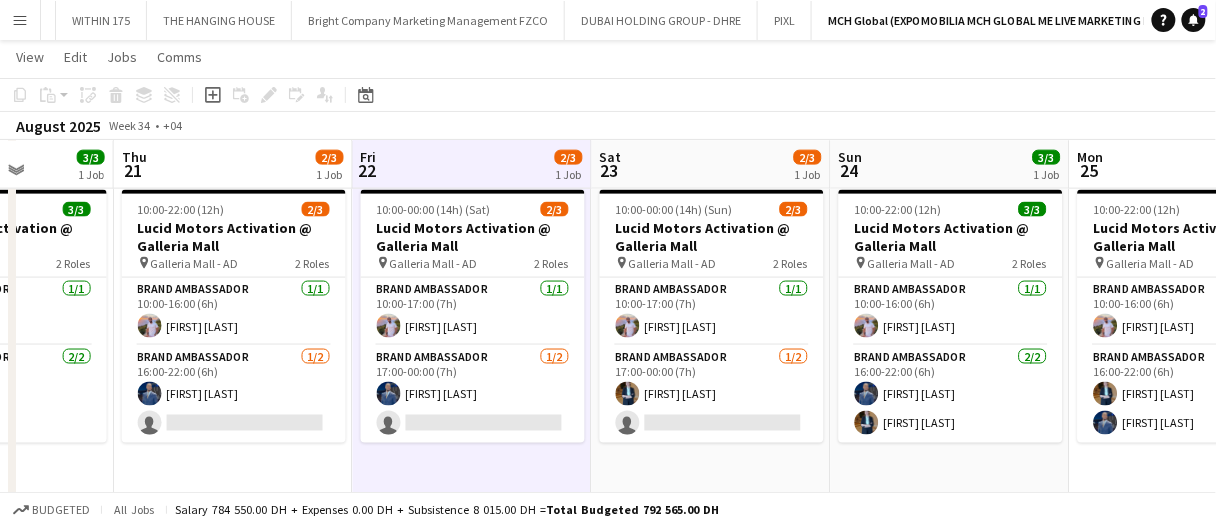 click on "Fri   22   2/3   1 Job" at bounding box center (472, 165) 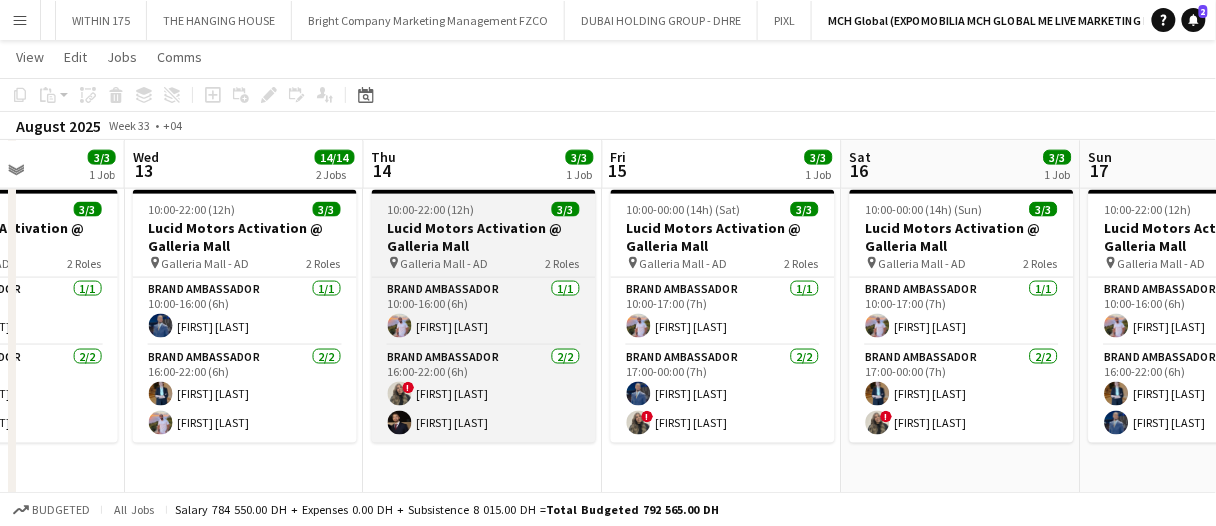 scroll, scrollTop: 0, scrollLeft: 503, axis: horizontal 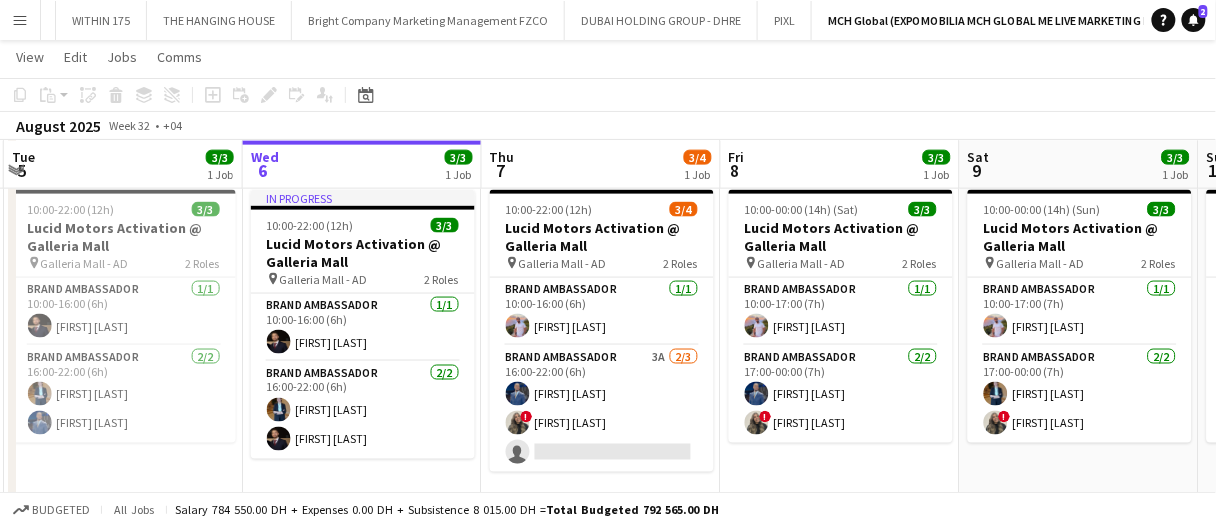 click on "August 2025   Week 32
•   +04" 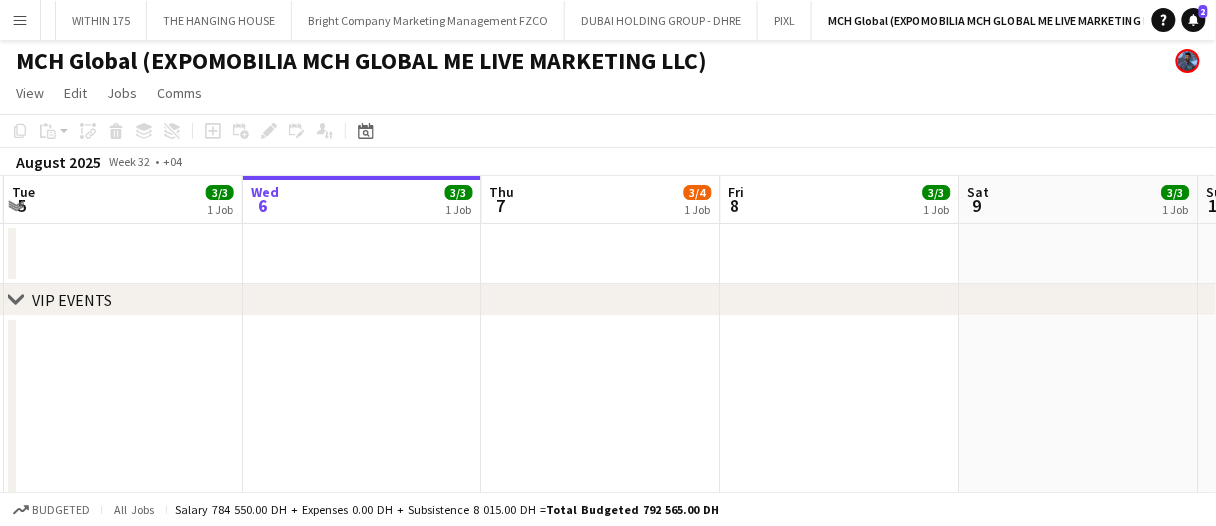 scroll, scrollTop: 0, scrollLeft: 0, axis: both 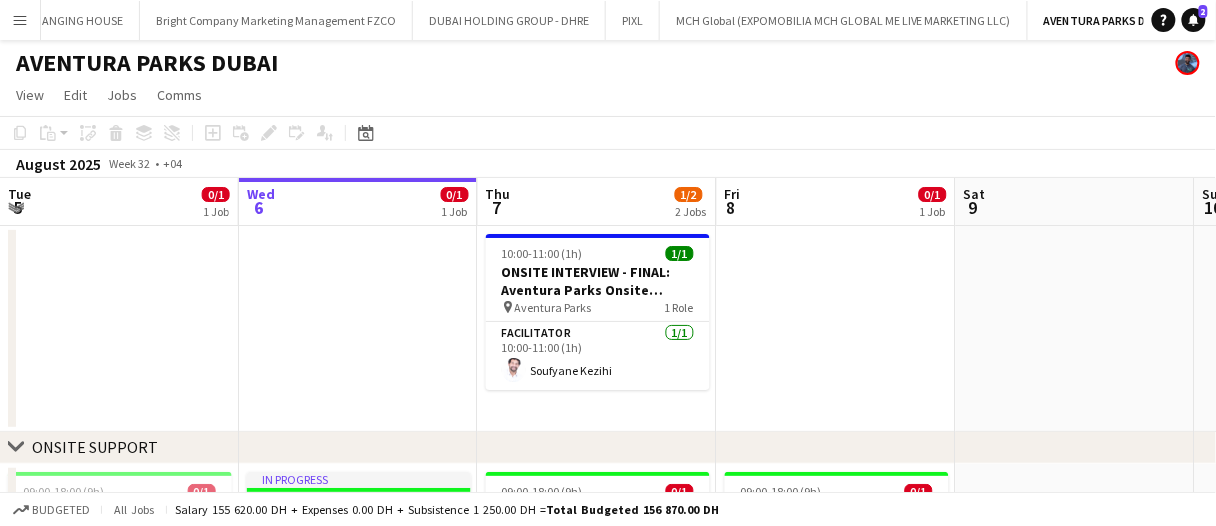 click at bounding box center (836, 329) 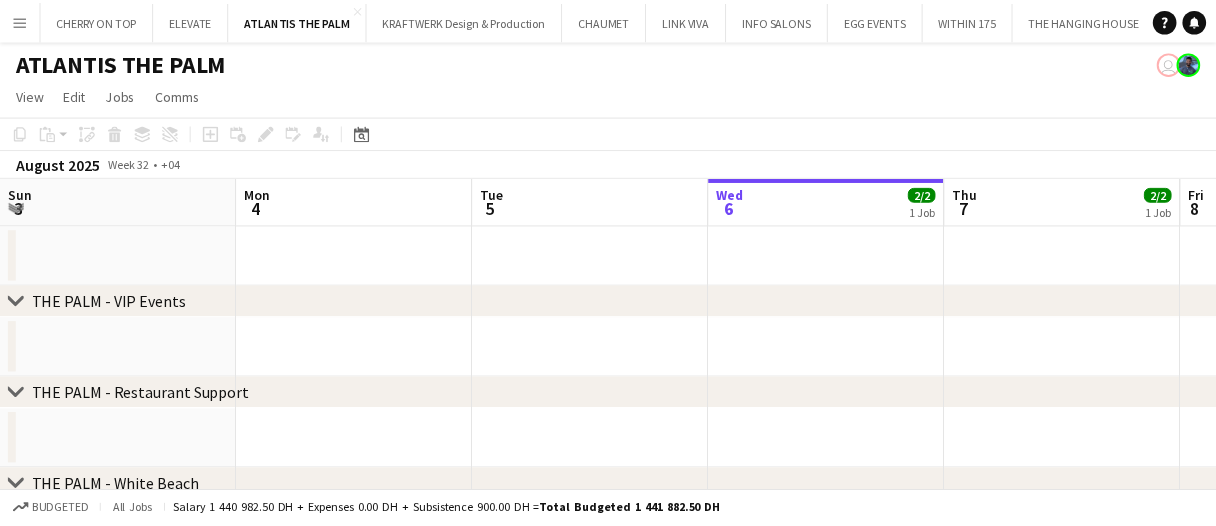 scroll, scrollTop: 0, scrollLeft: 0, axis: both 